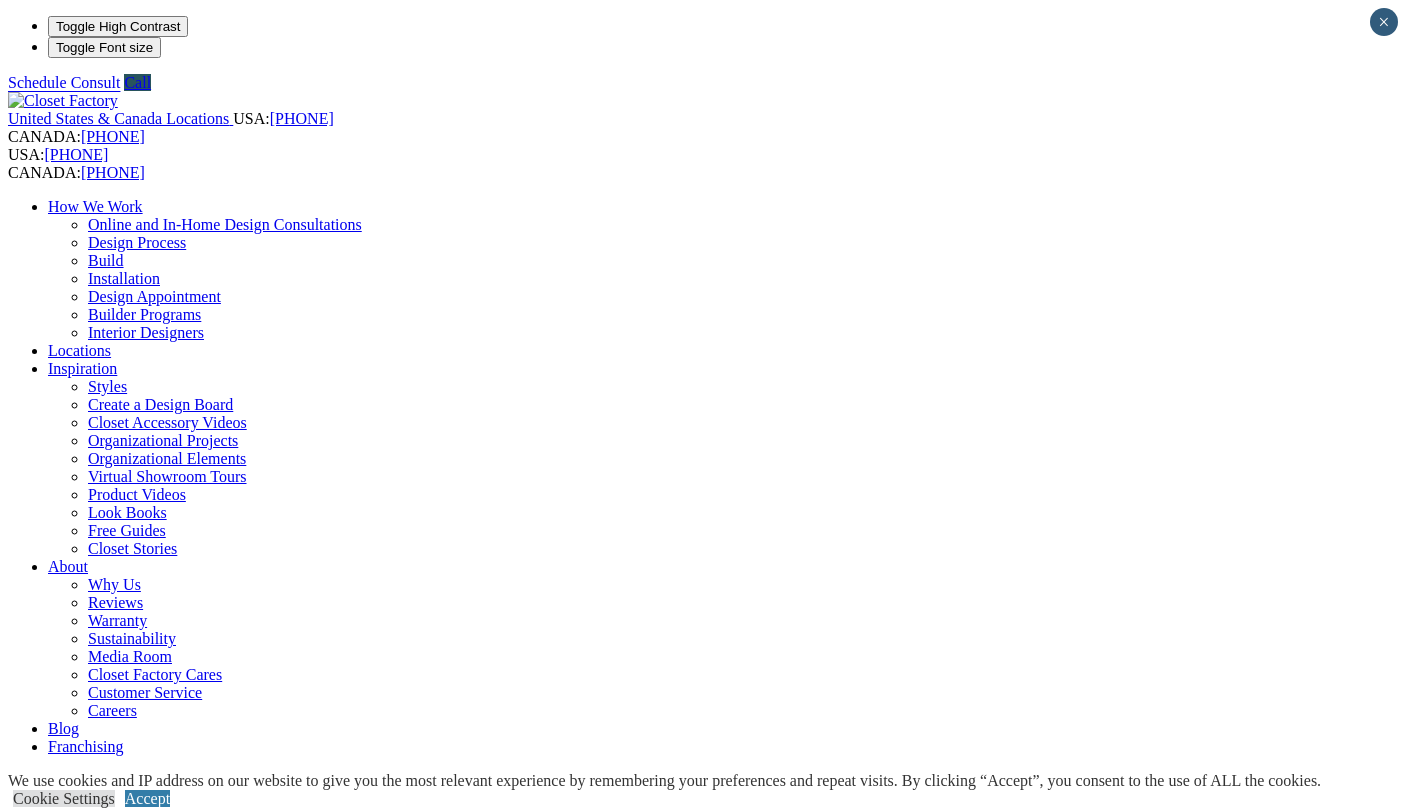 scroll, scrollTop: 0, scrollLeft: 0, axis: both 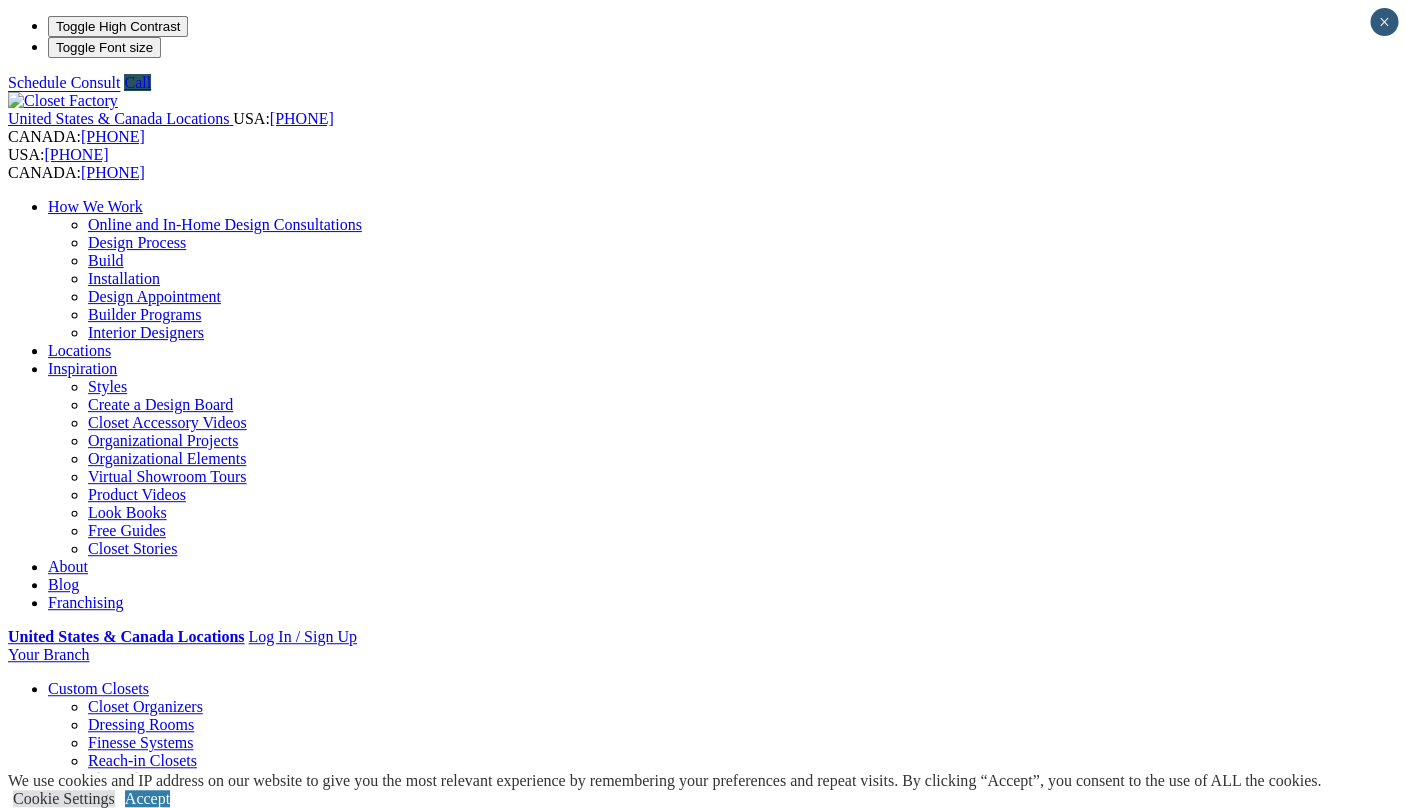 click on "Locations" at bounding box center (79, 350) 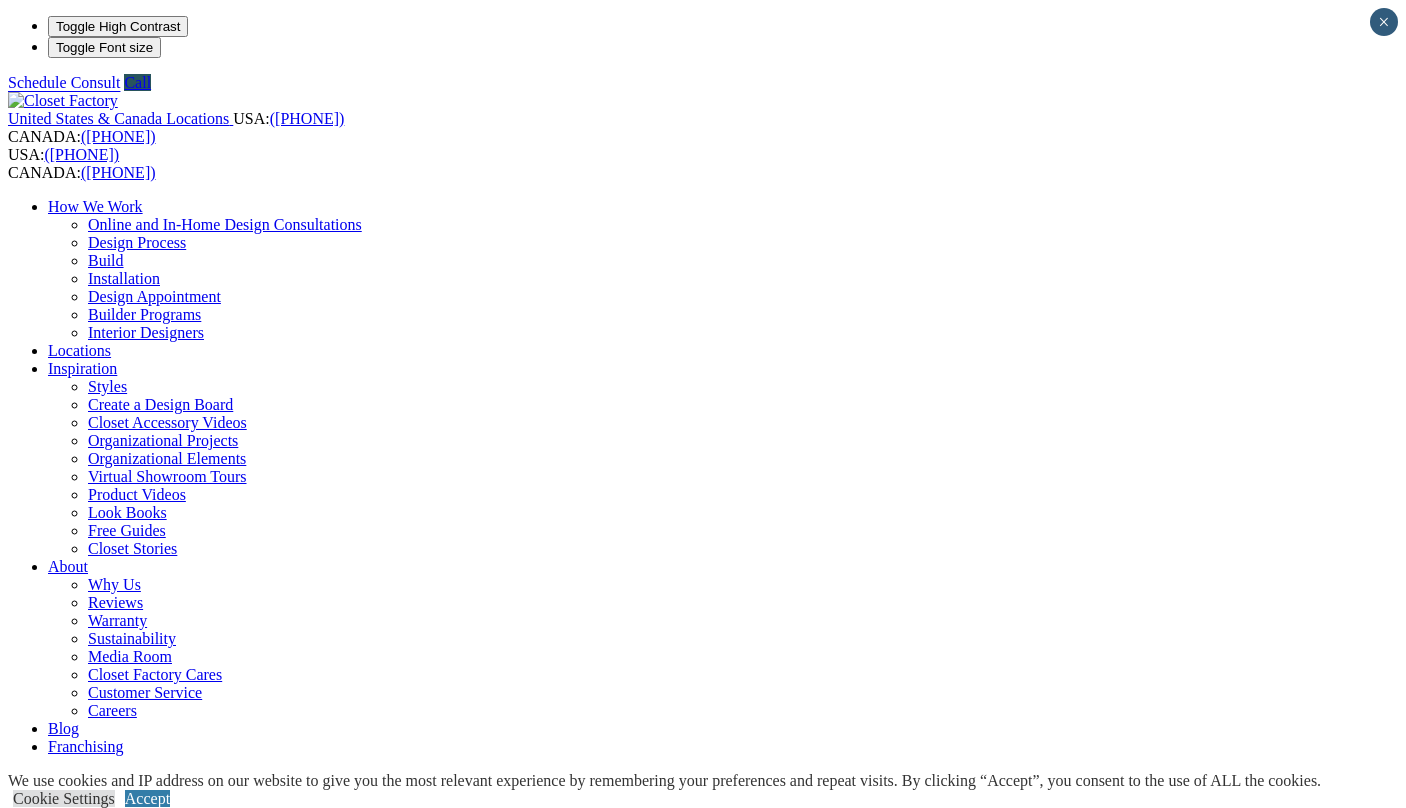 scroll, scrollTop: 0, scrollLeft: 0, axis: both 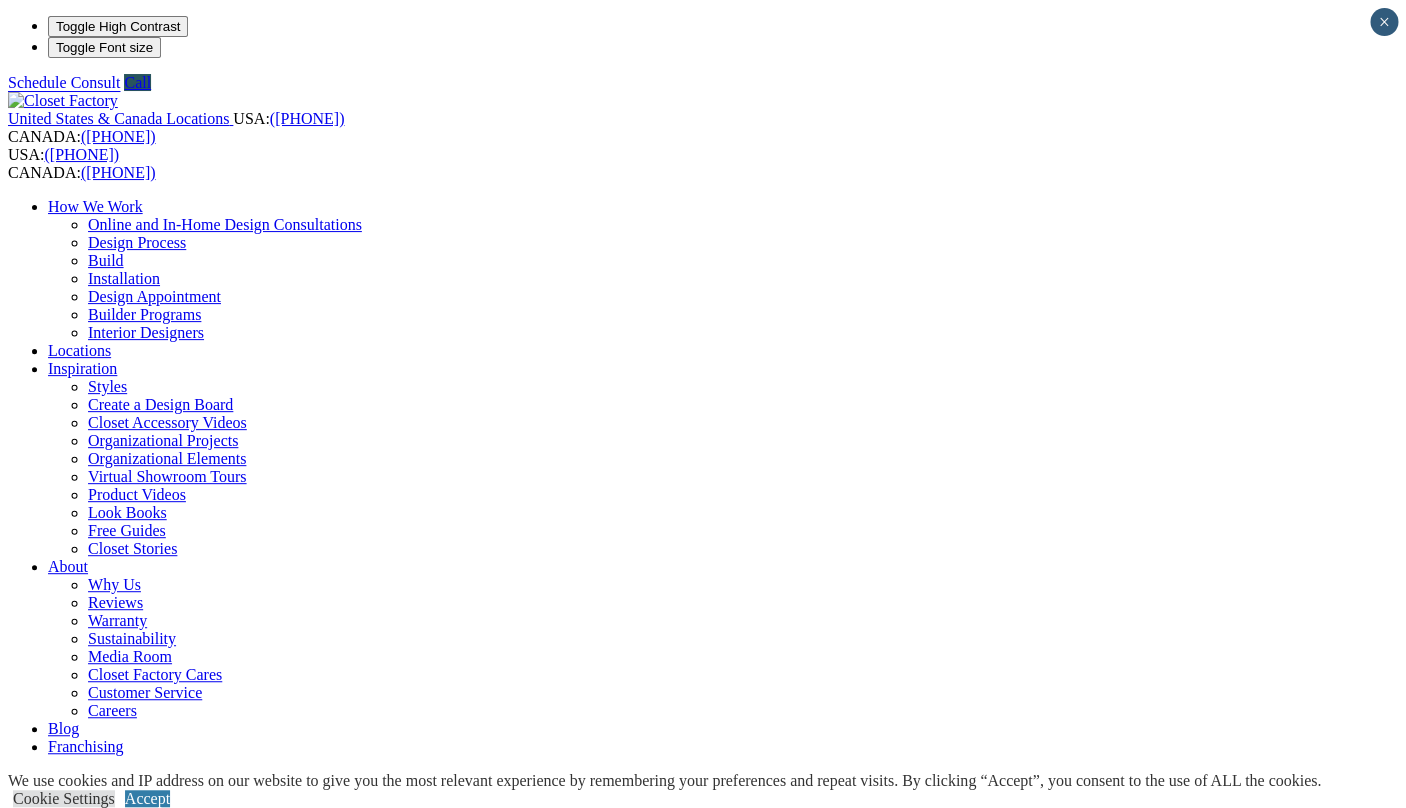 click at bounding box center (79, 1494) 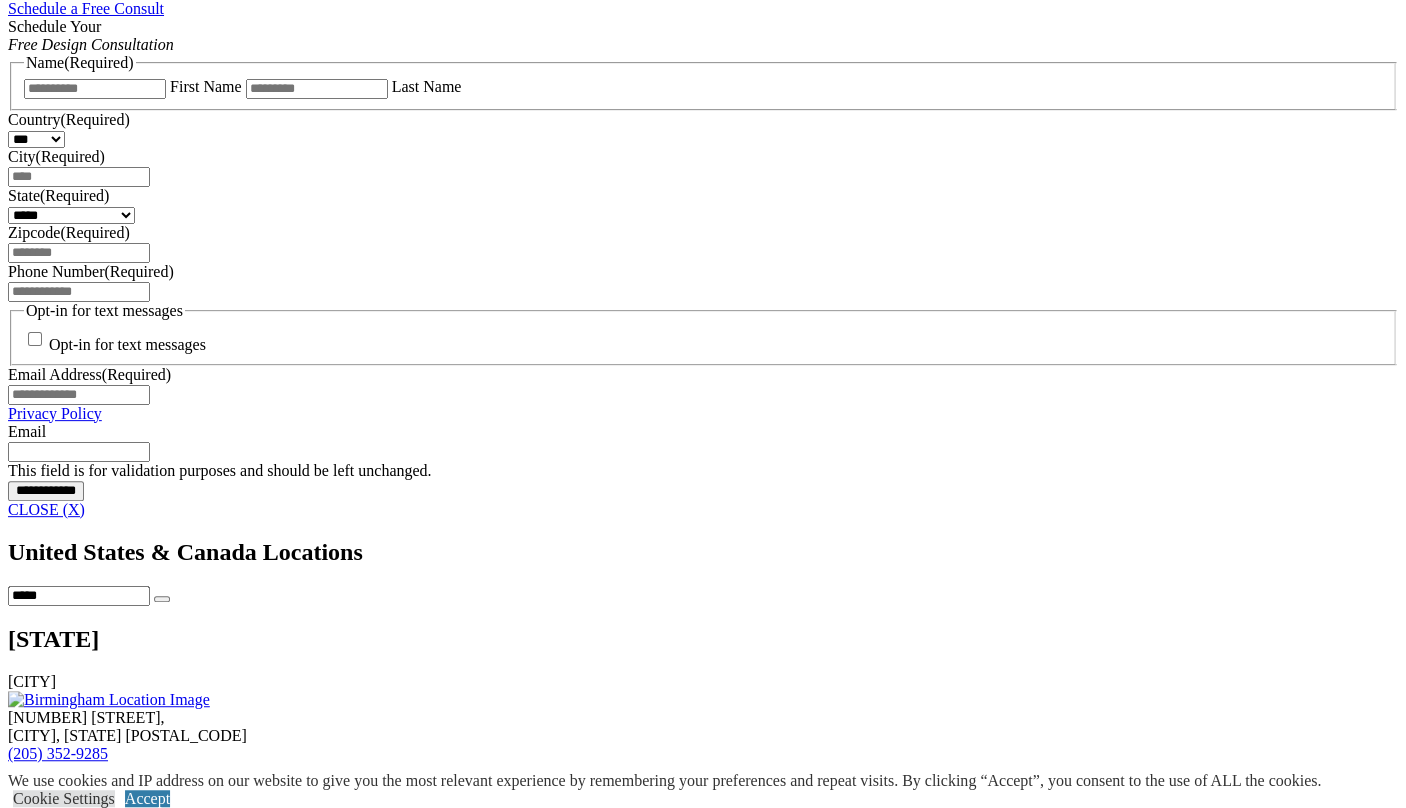 scroll, scrollTop: 1402, scrollLeft: 0, axis: vertical 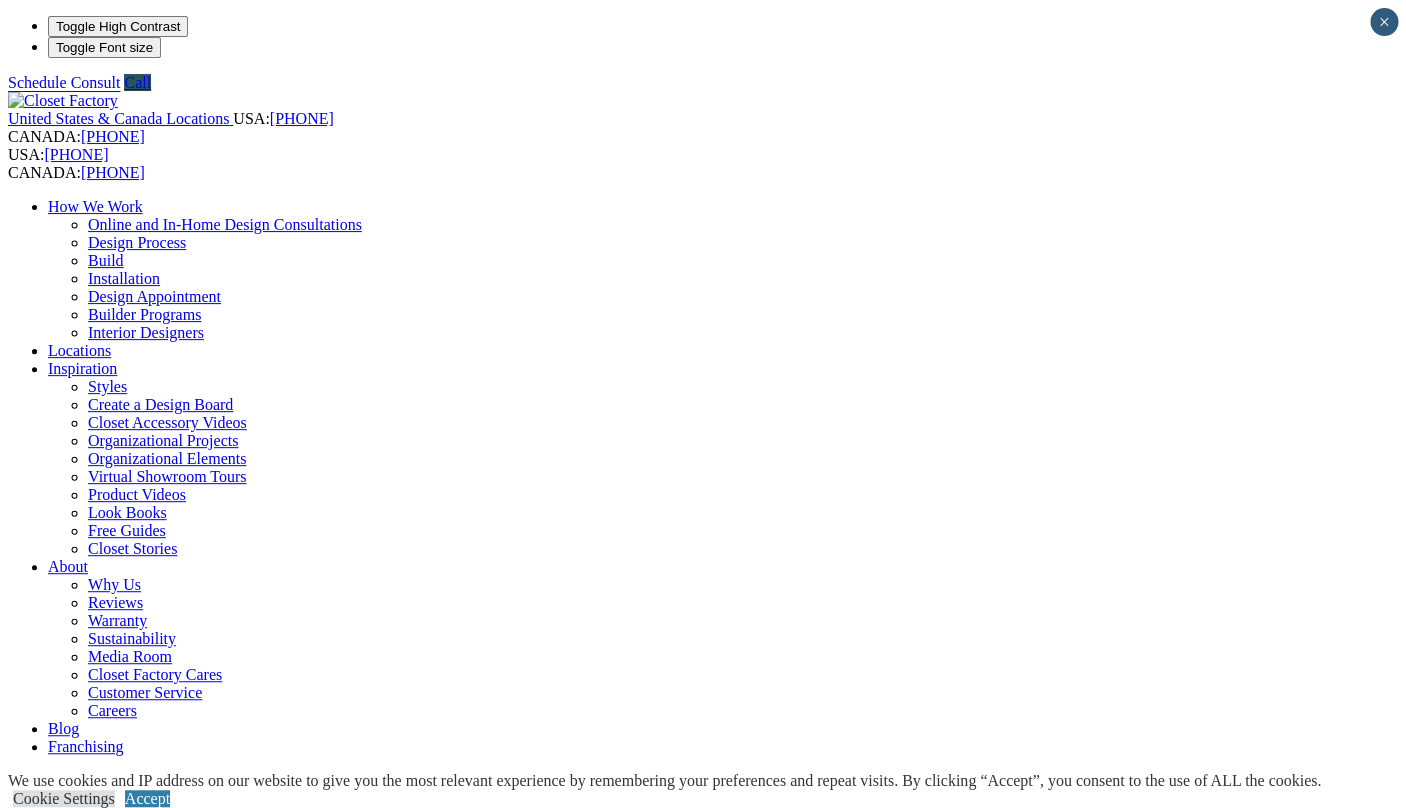 click on "CLOSE (X)" at bounding box center [46, 1853] 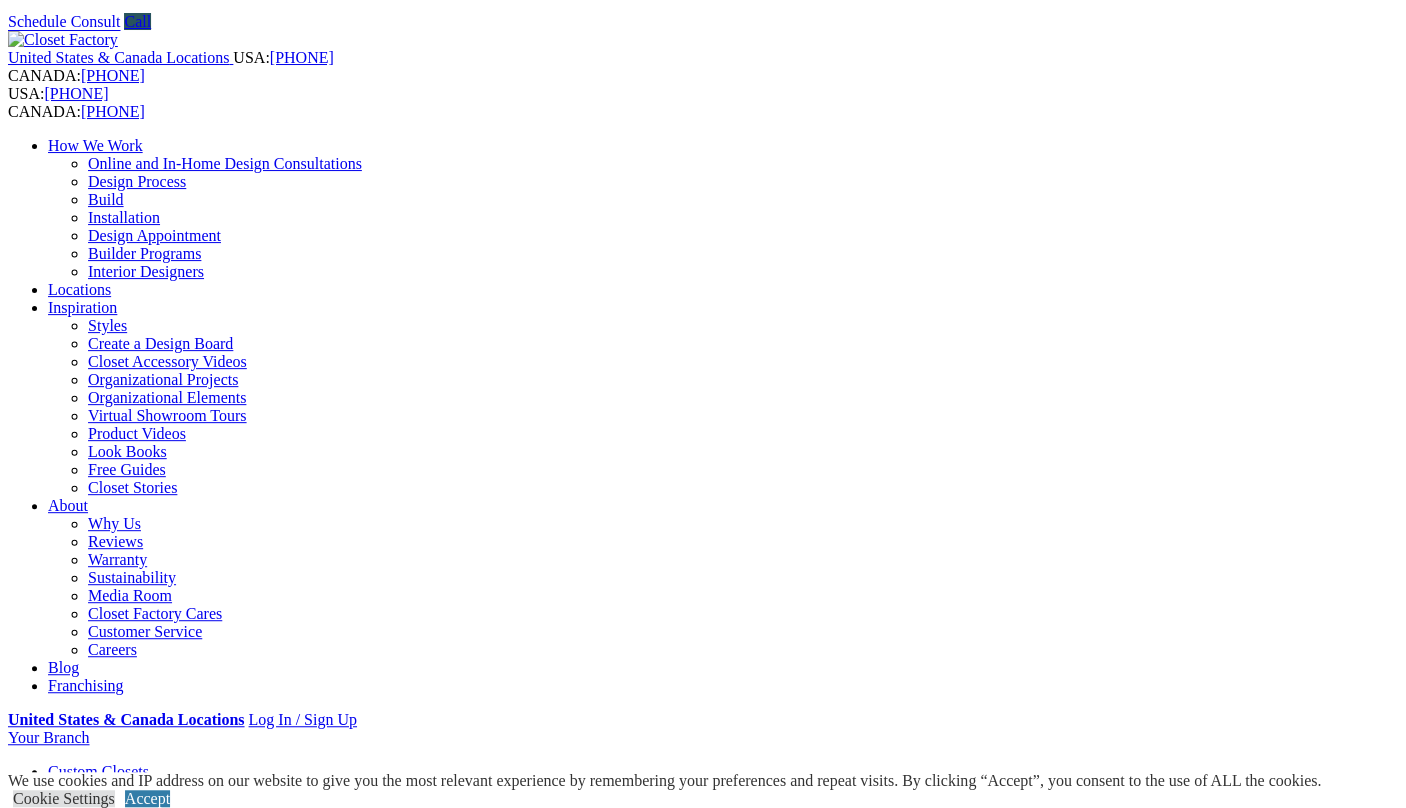 click on "**********" at bounding box center [71, 17602] 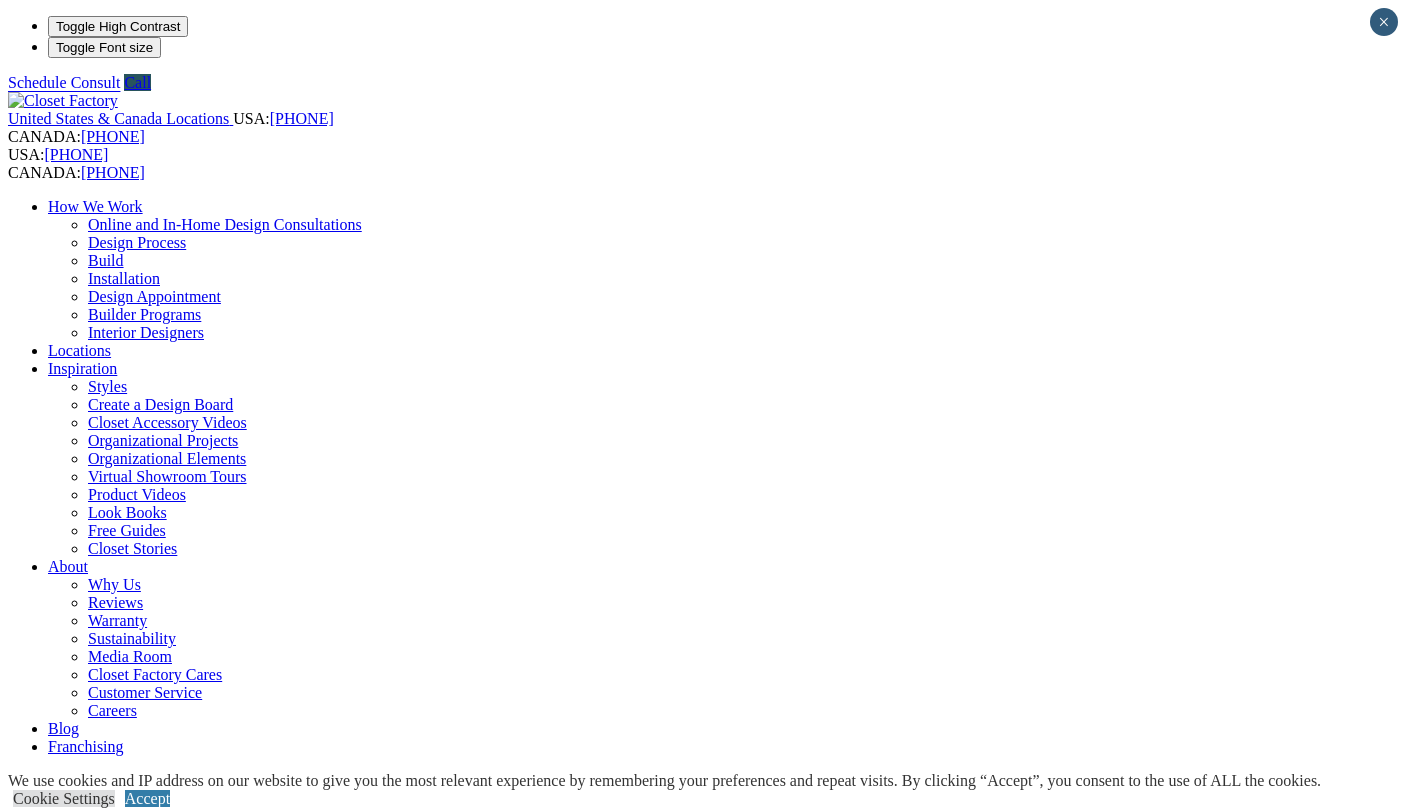 scroll, scrollTop: 0, scrollLeft: 0, axis: both 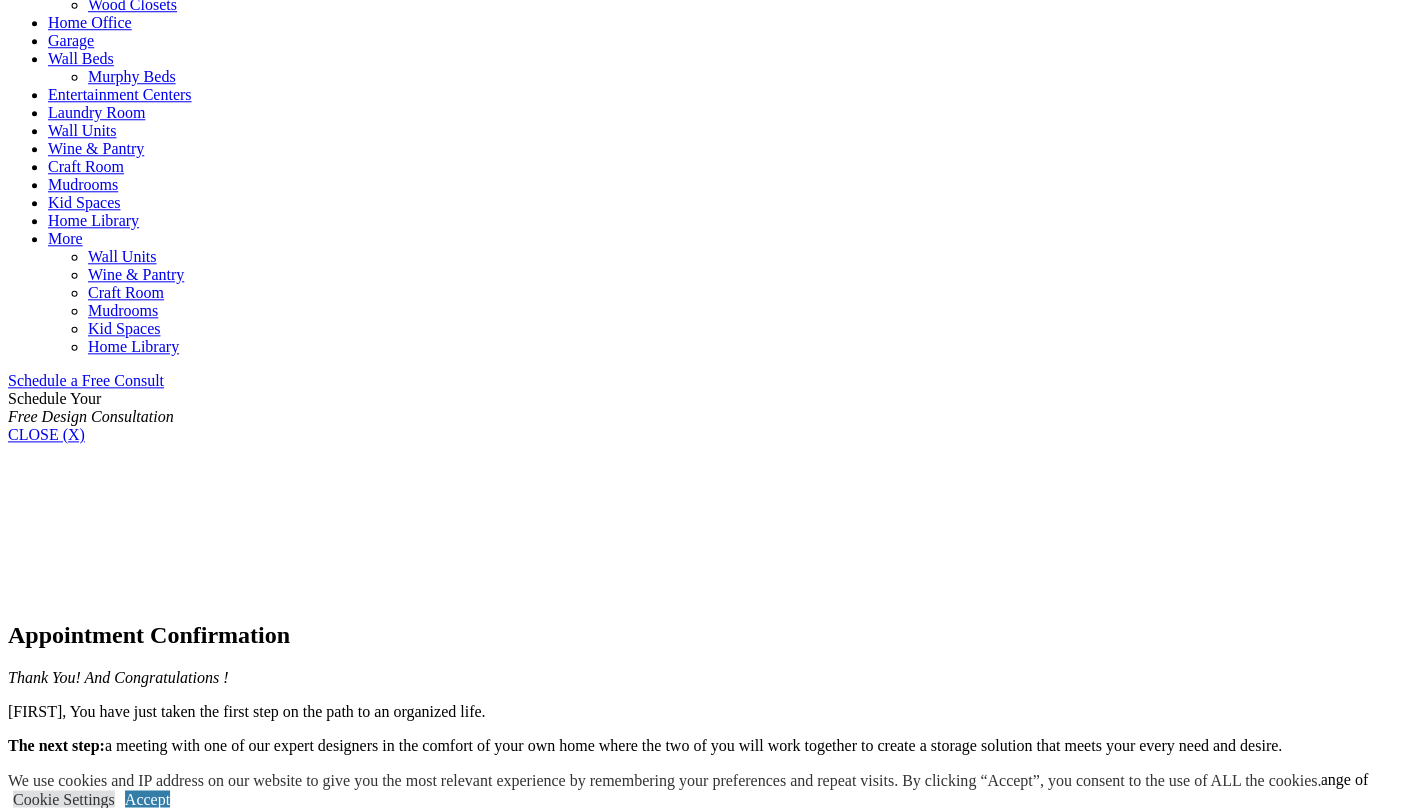 click on "Schedule a Consult" at bounding box center [70, 1038] 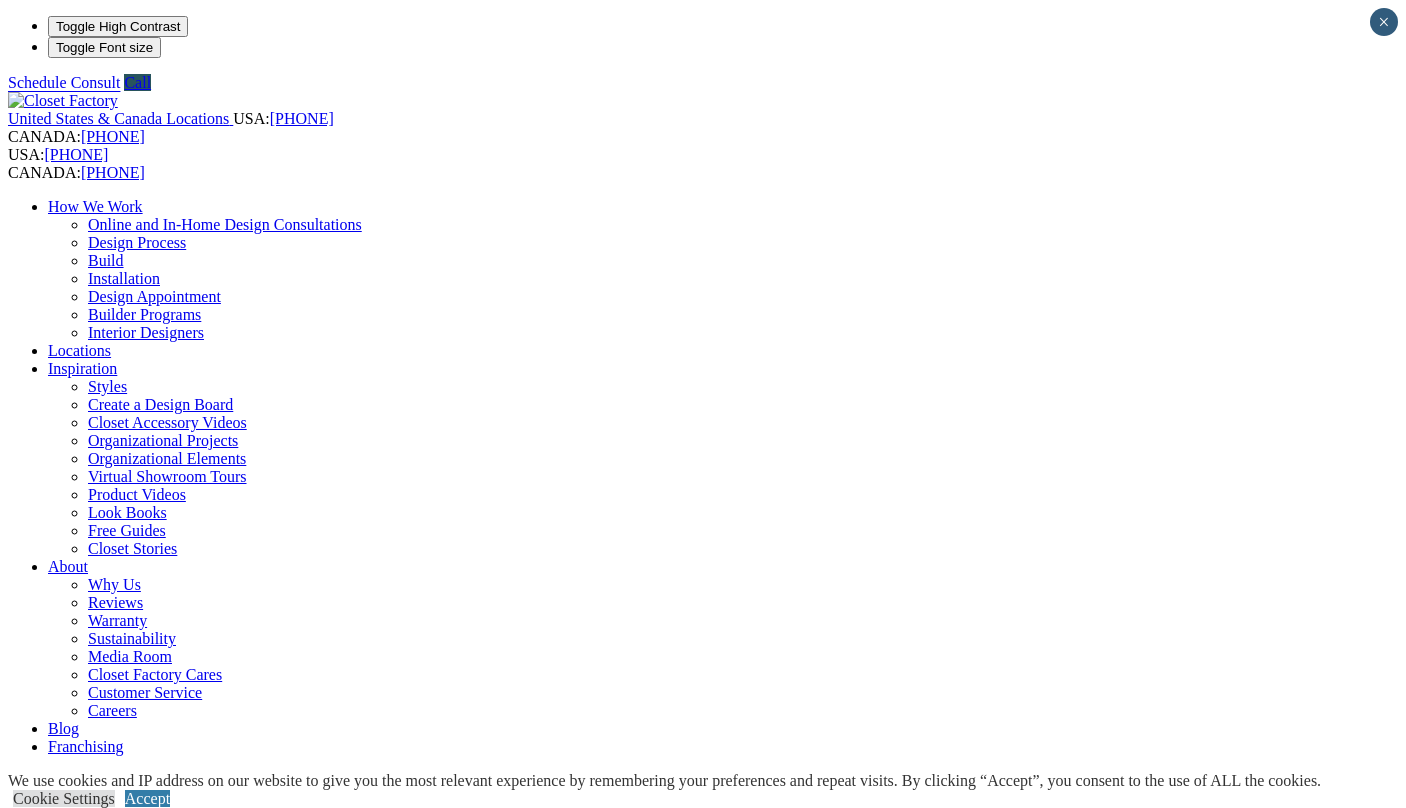 scroll, scrollTop: 0, scrollLeft: 0, axis: both 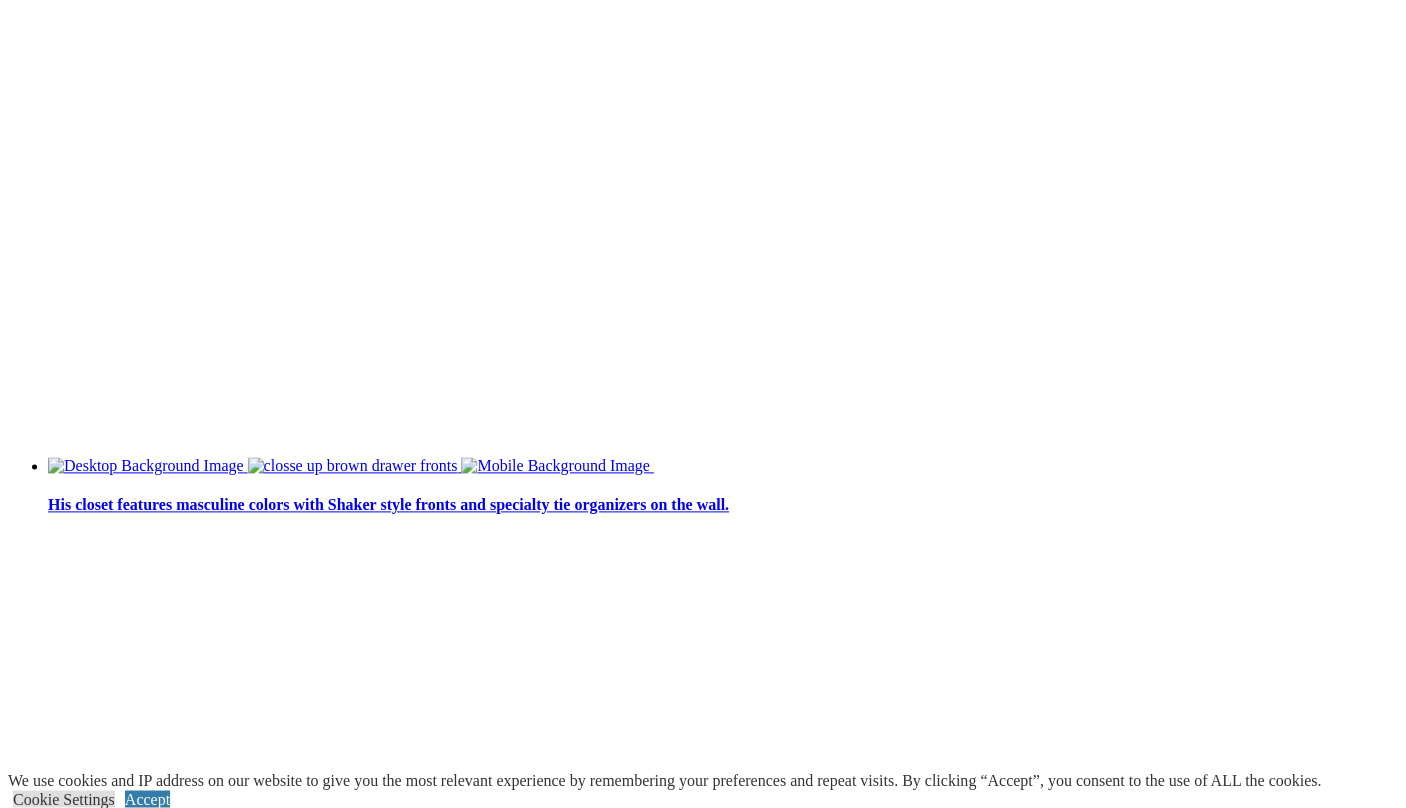 click on "Garage" at bounding box center [71, 3351] 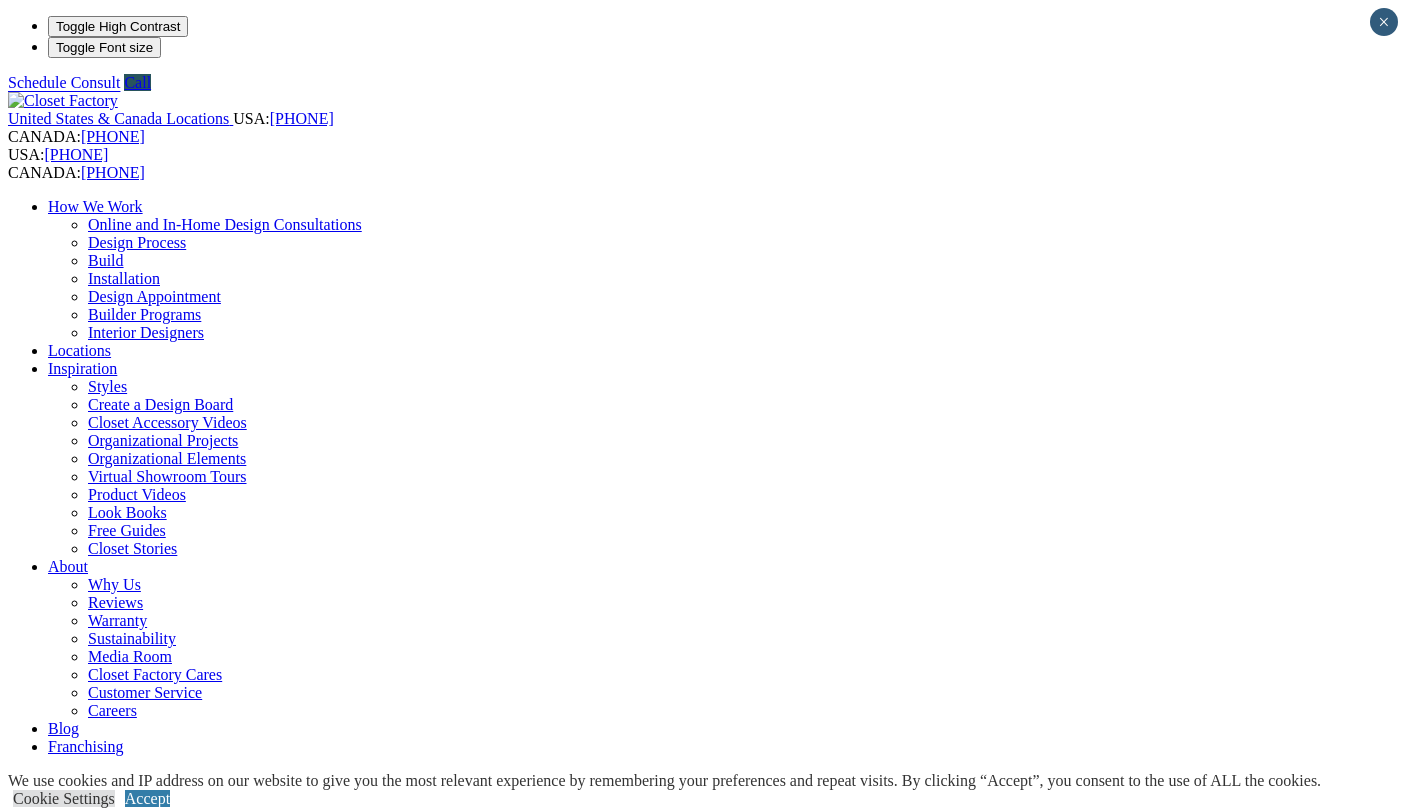 scroll, scrollTop: 0, scrollLeft: 0, axis: both 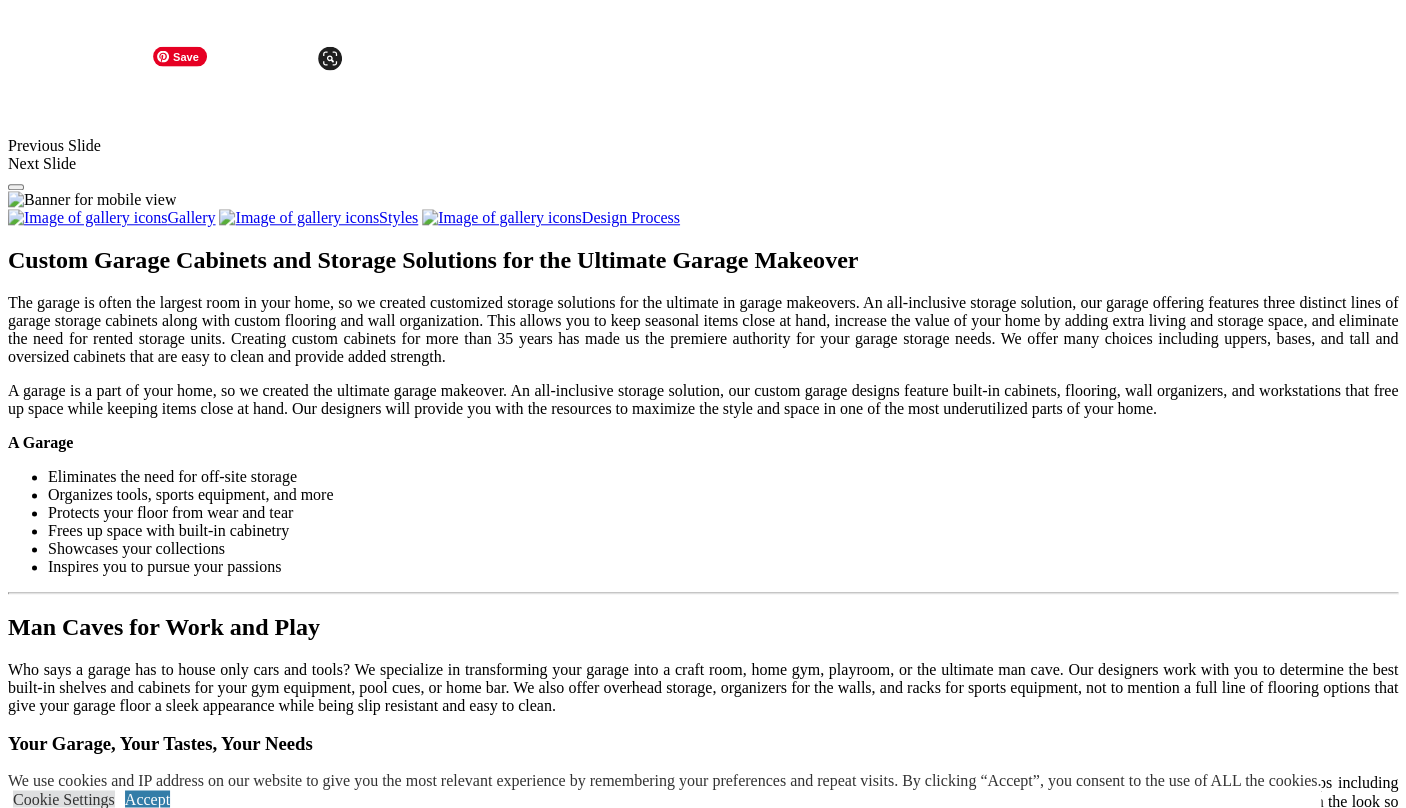 click at bounding box center (186, 1094) 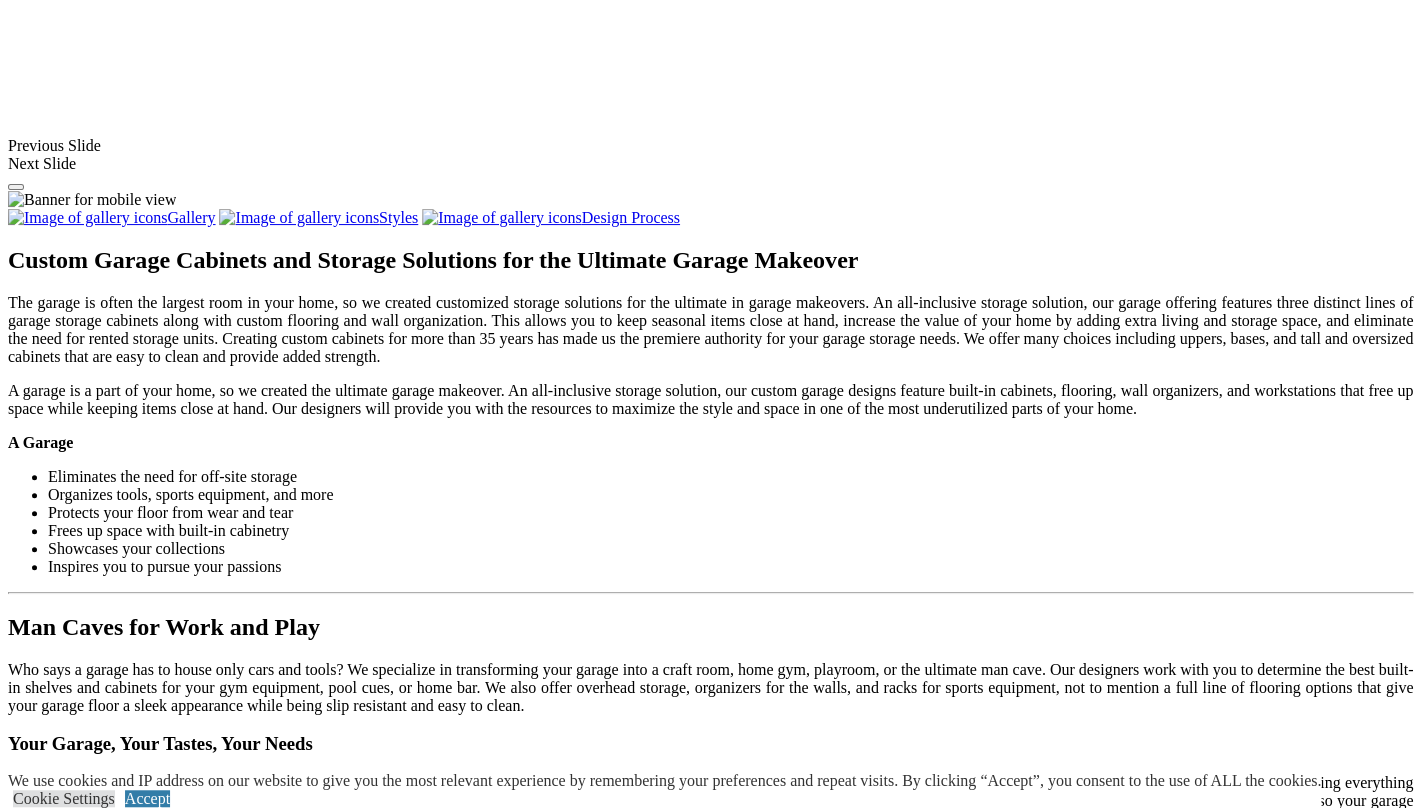 click at bounding box center (8, 33619) 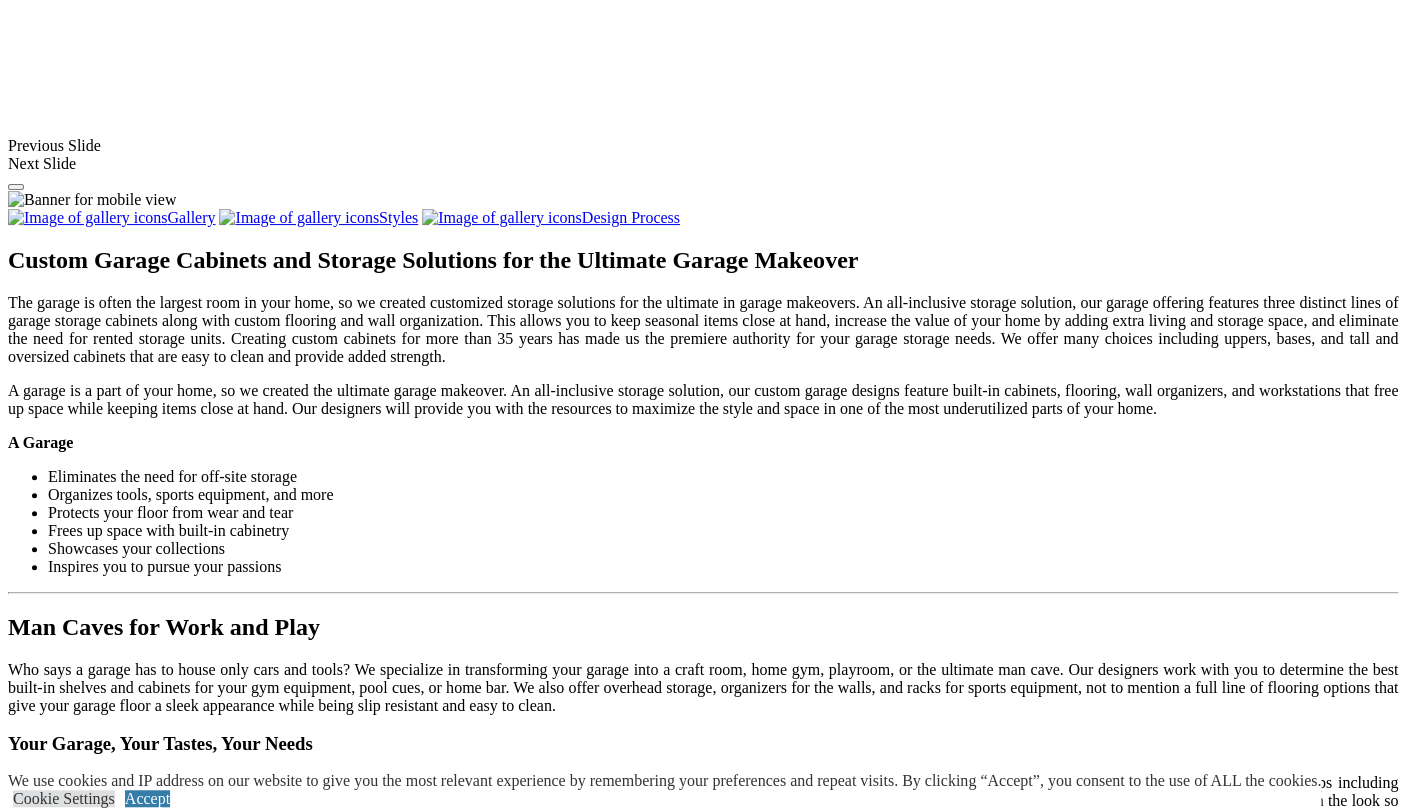 click on "Entertainment Centers" at bounding box center [120, -581] 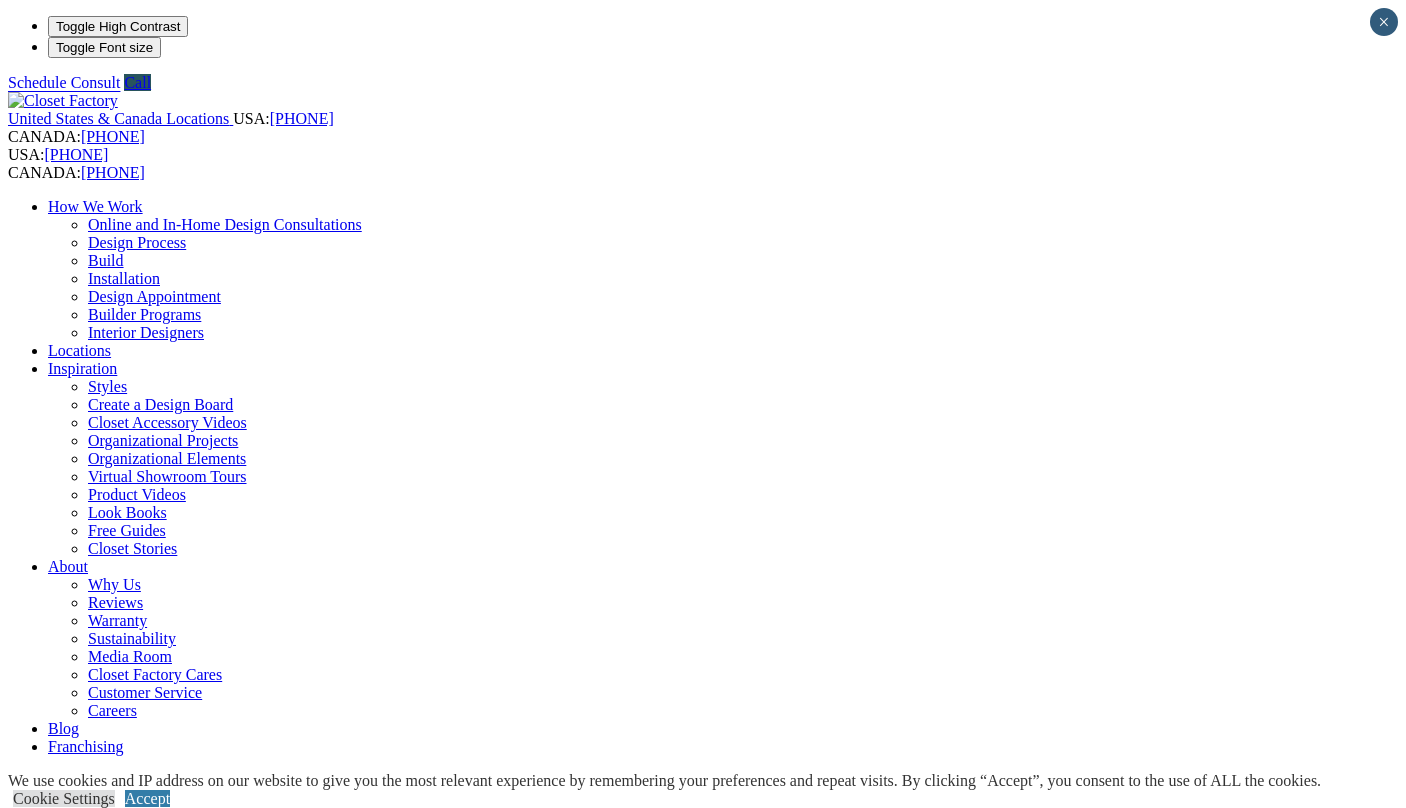 scroll, scrollTop: 0, scrollLeft: 0, axis: both 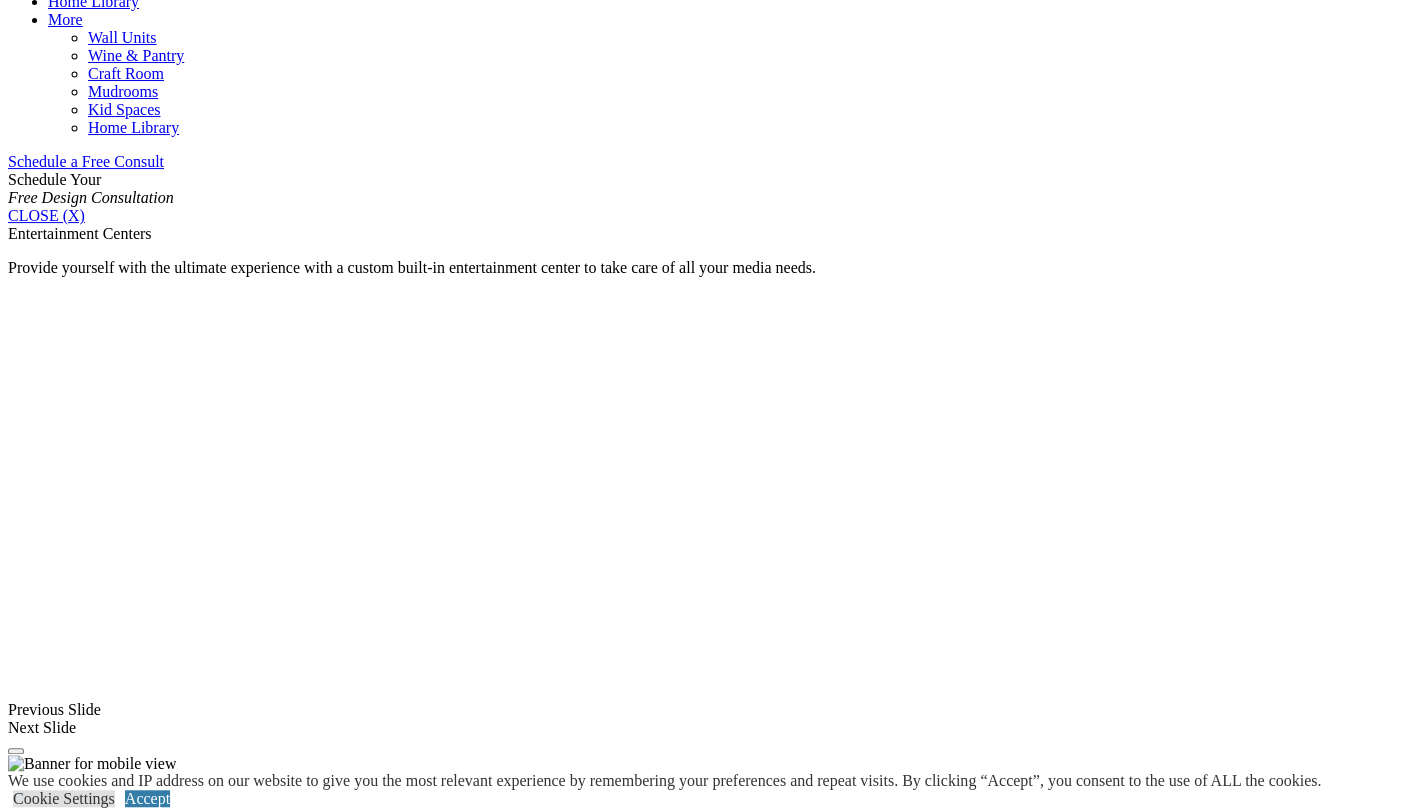 click on "Wine & Pantry" at bounding box center (136, 55) 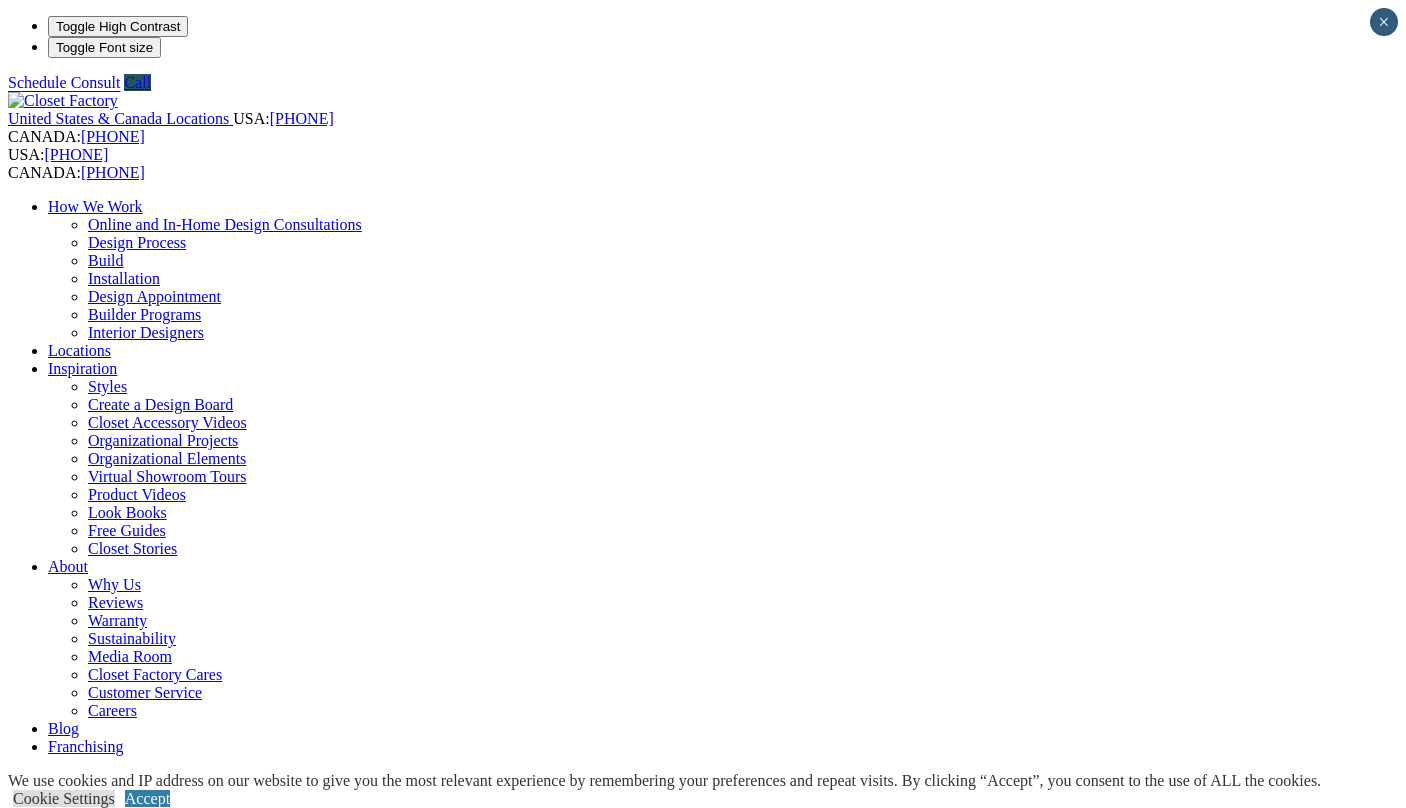 scroll, scrollTop: 0, scrollLeft: 0, axis: both 